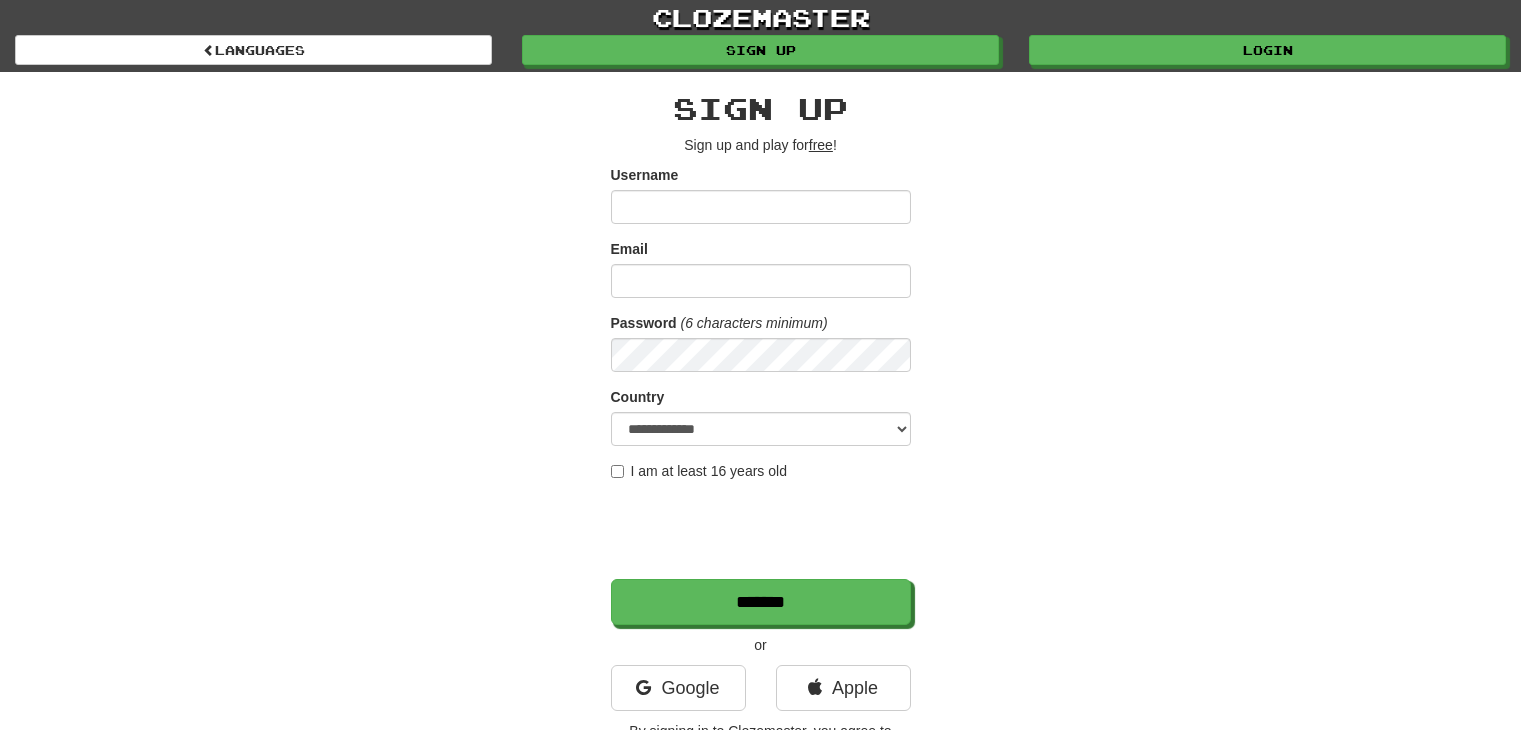 scroll, scrollTop: 0, scrollLeft: 0, axis: both 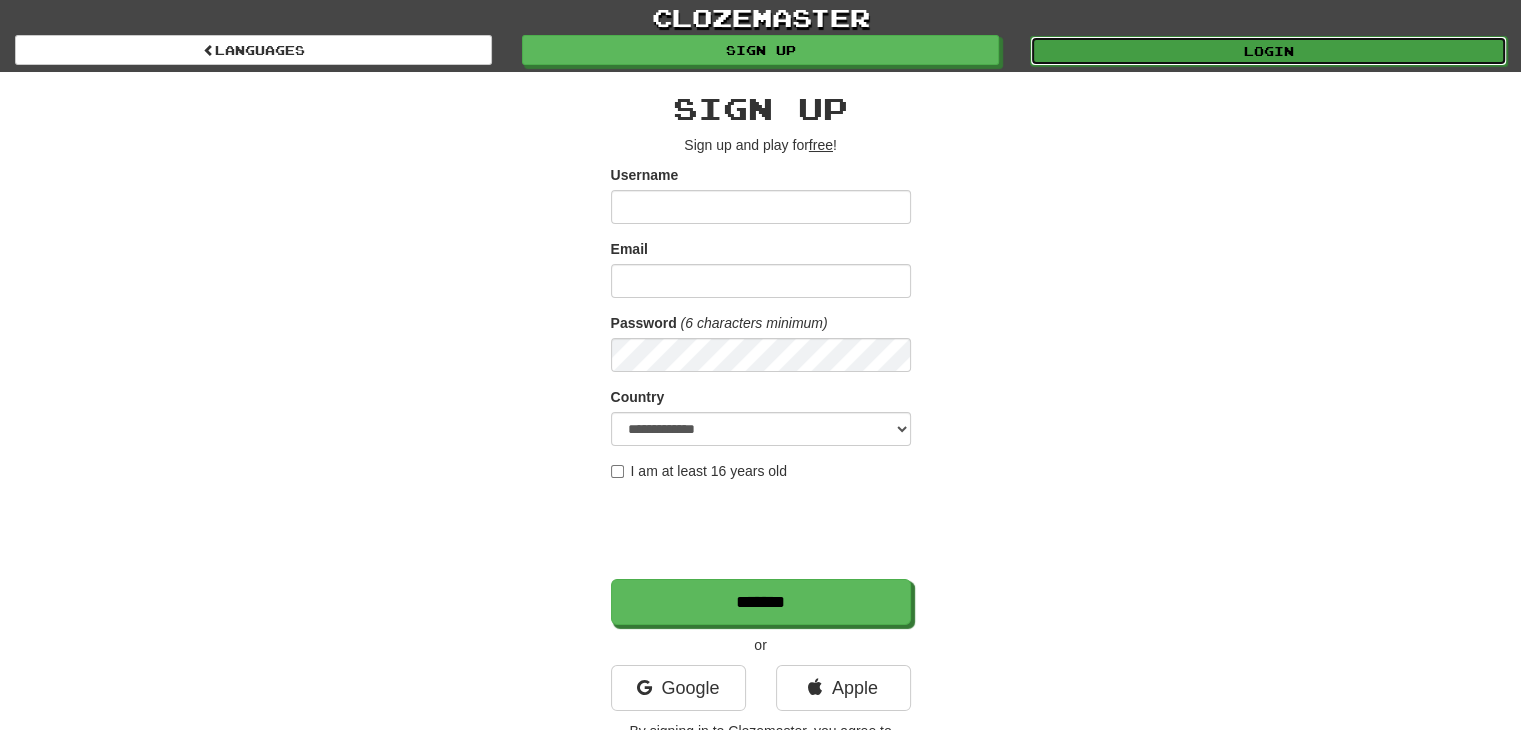 click on "Login" at bounding box center (1268, 51) 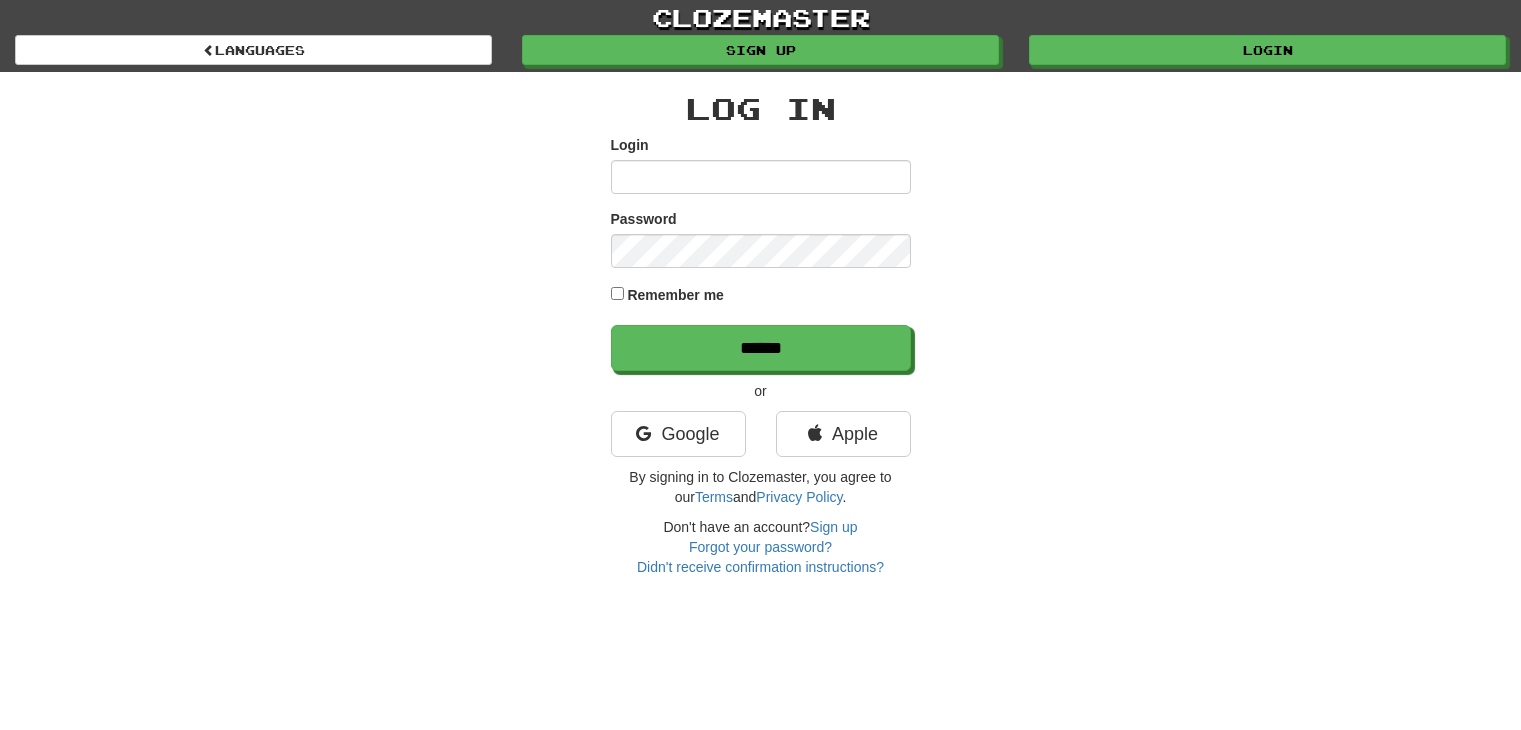 scroll, scrollTop: 0, scrollLeft: 0, axis: both 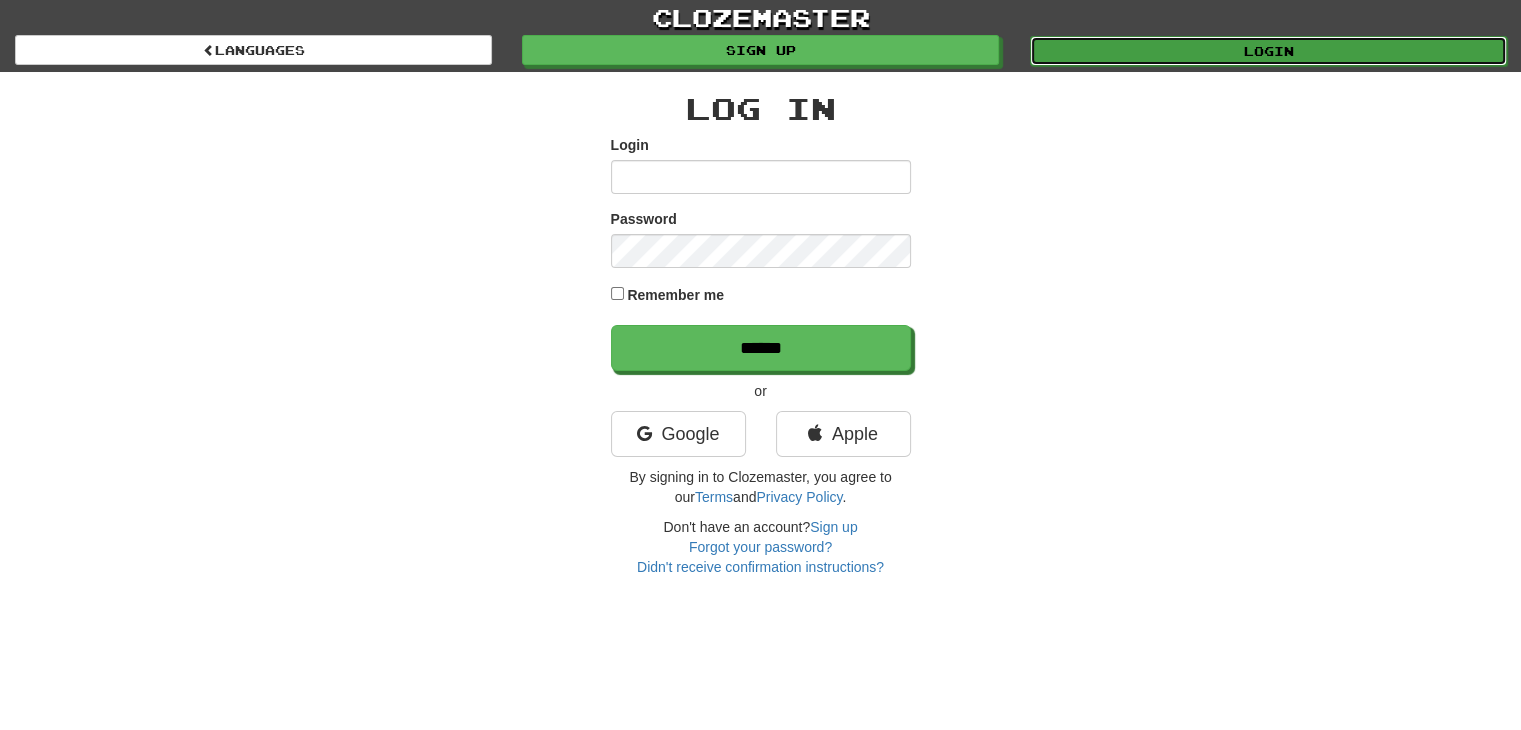 click on "Login" at bounding box center [1268, 51] 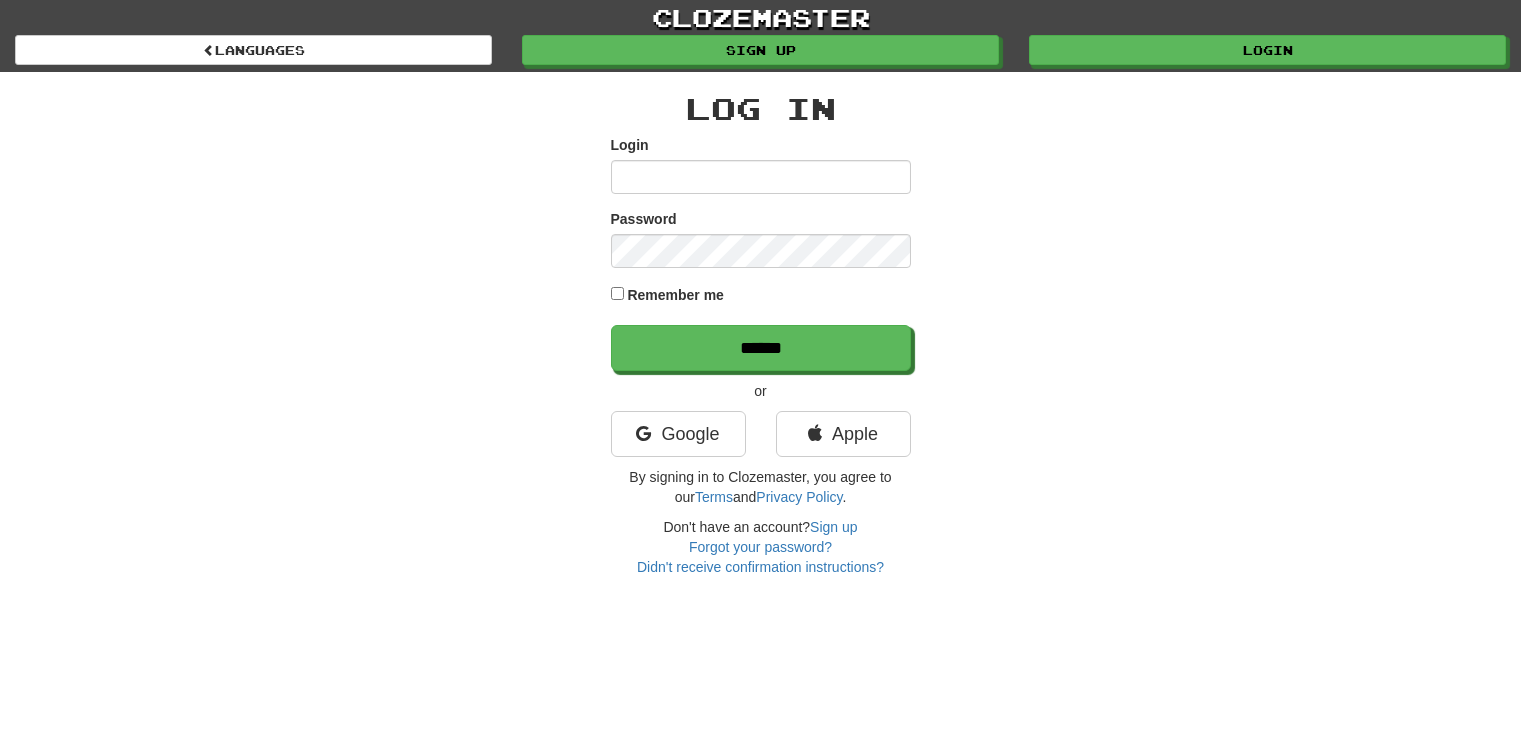 scroll, scrollTop: 0, scrollLeft: 0, axis: both 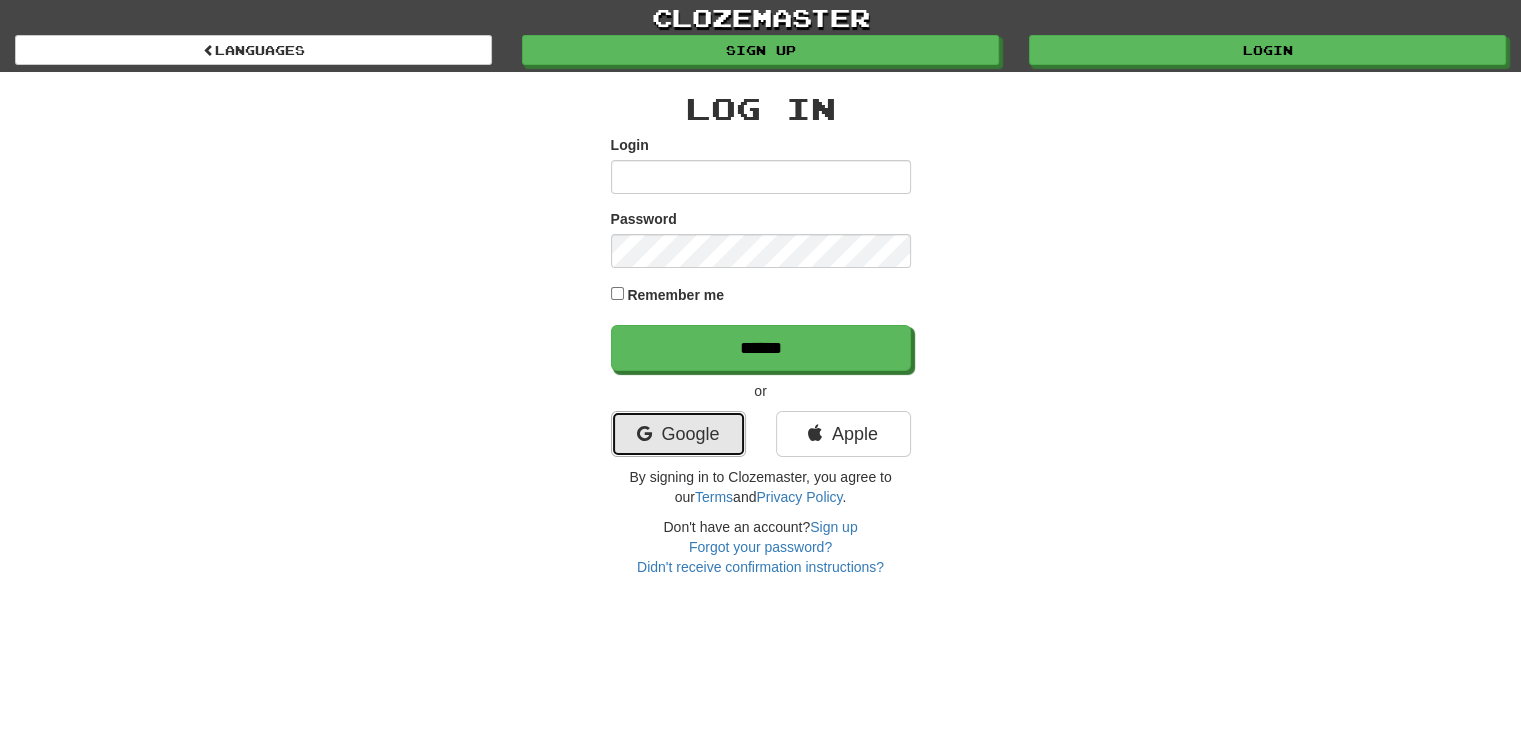 click on "Google" at bounding box center [678, 434] 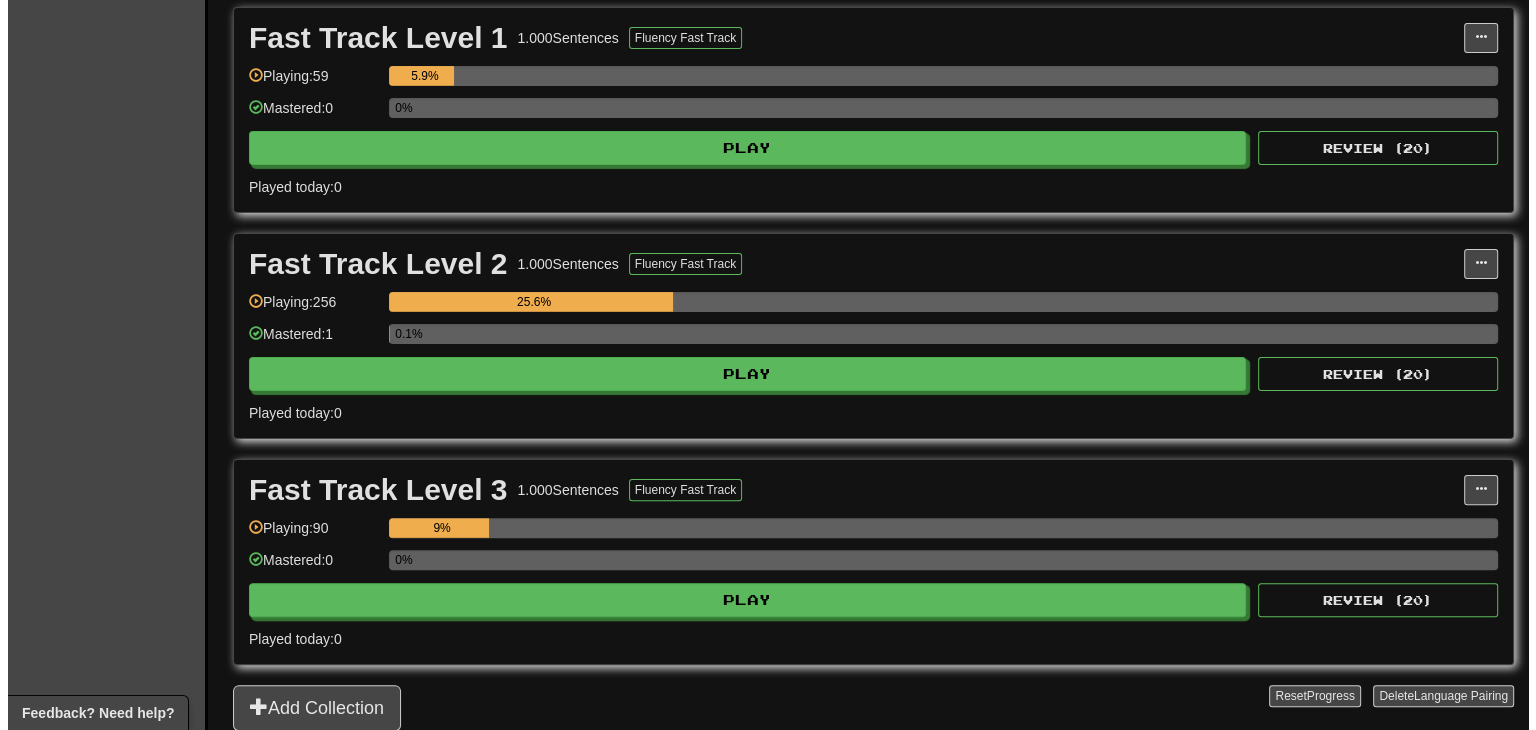 scroll, scrollTop: 459, scrollLeft: 0, axis: vertical 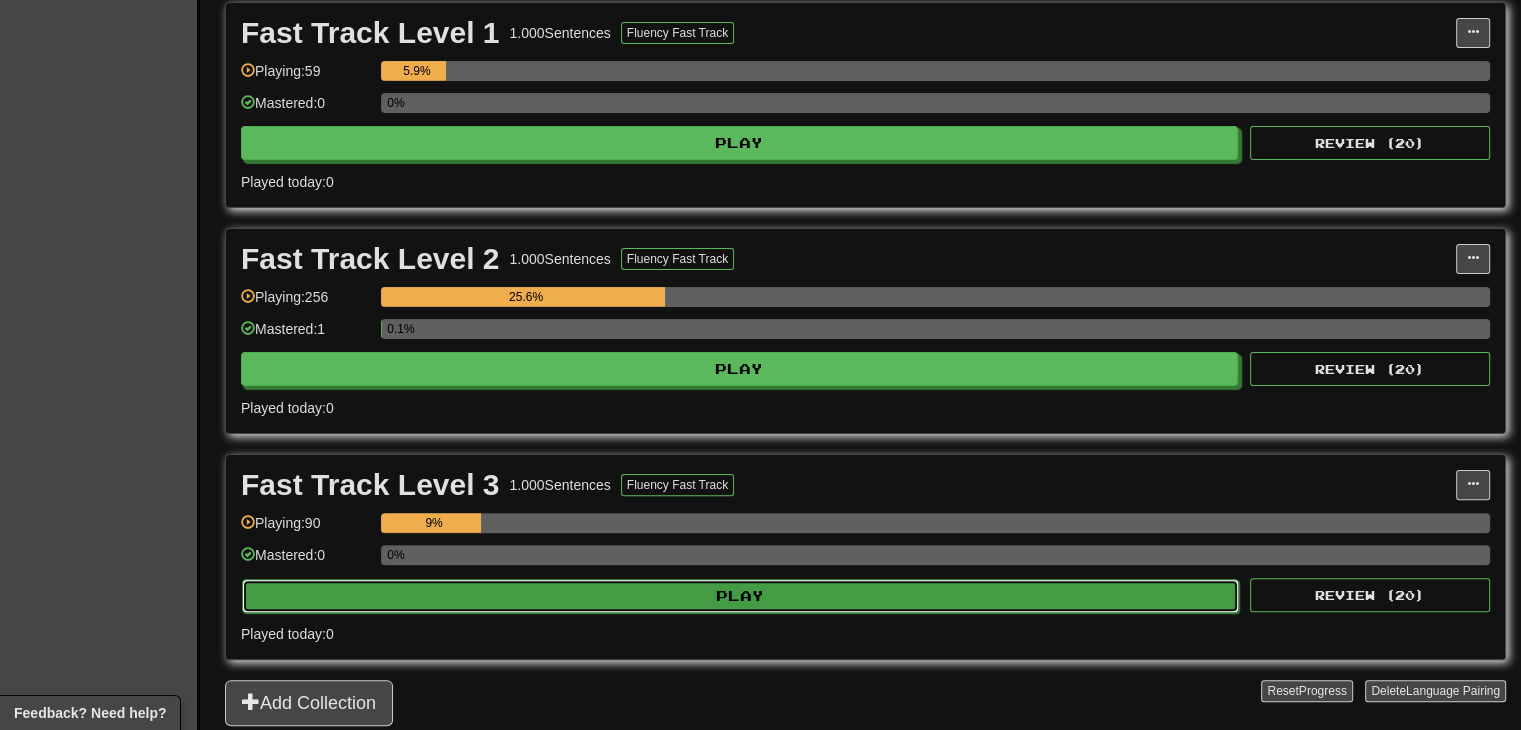 click on "Play" at bounding box center (739, 143) 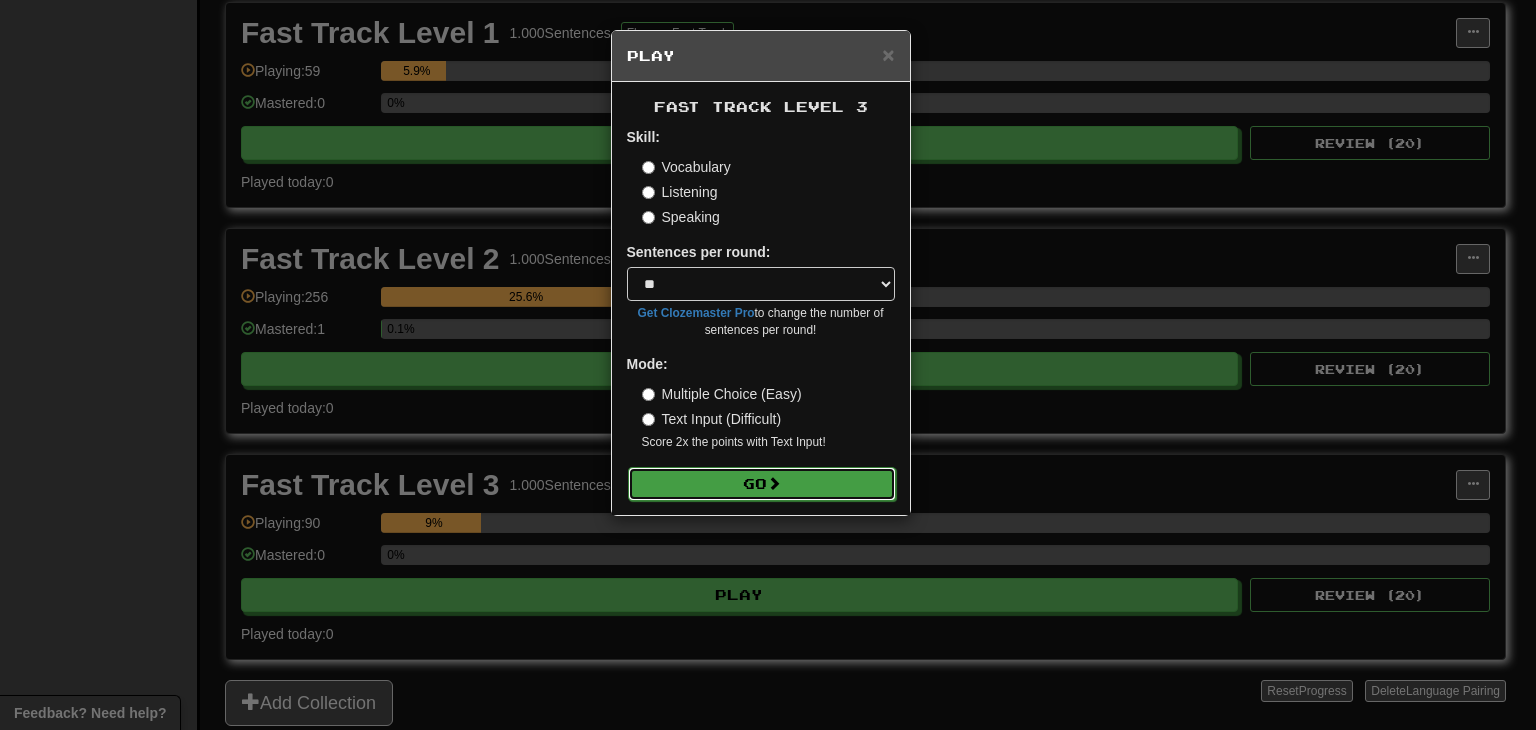 click on "Go" at bounding box center (762, 484) 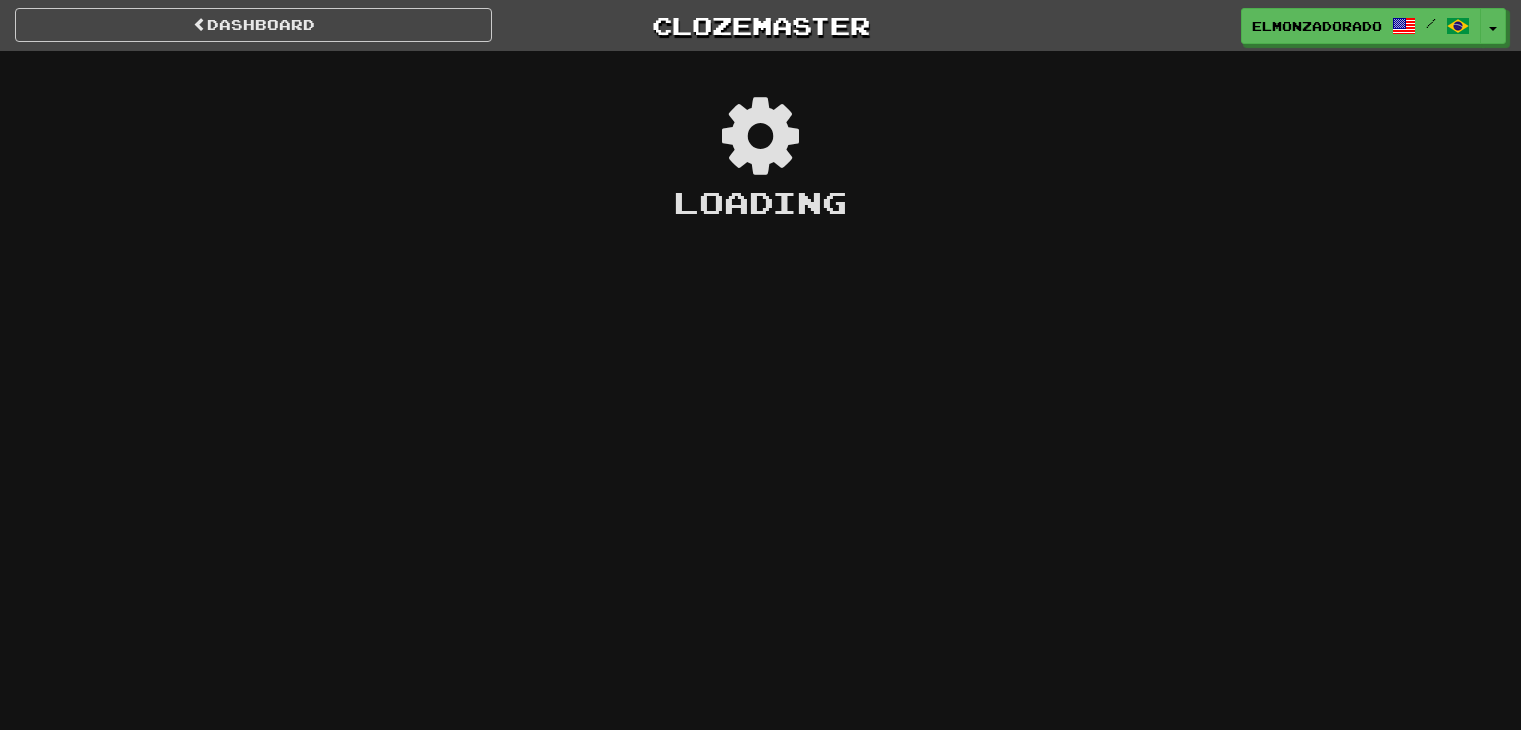 scroll, scrollTop: 0, scrollLeft: 0, axis: both 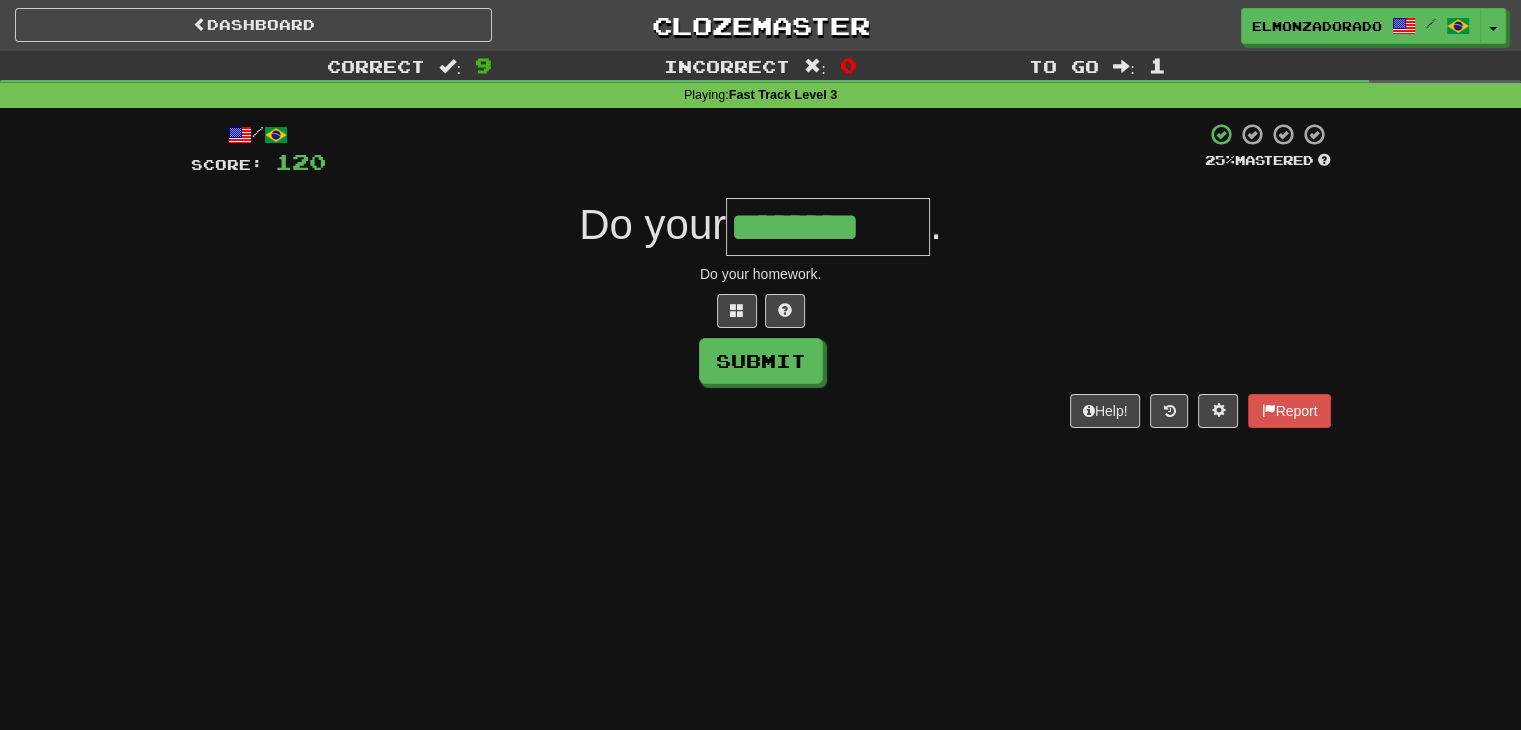 type on "********" 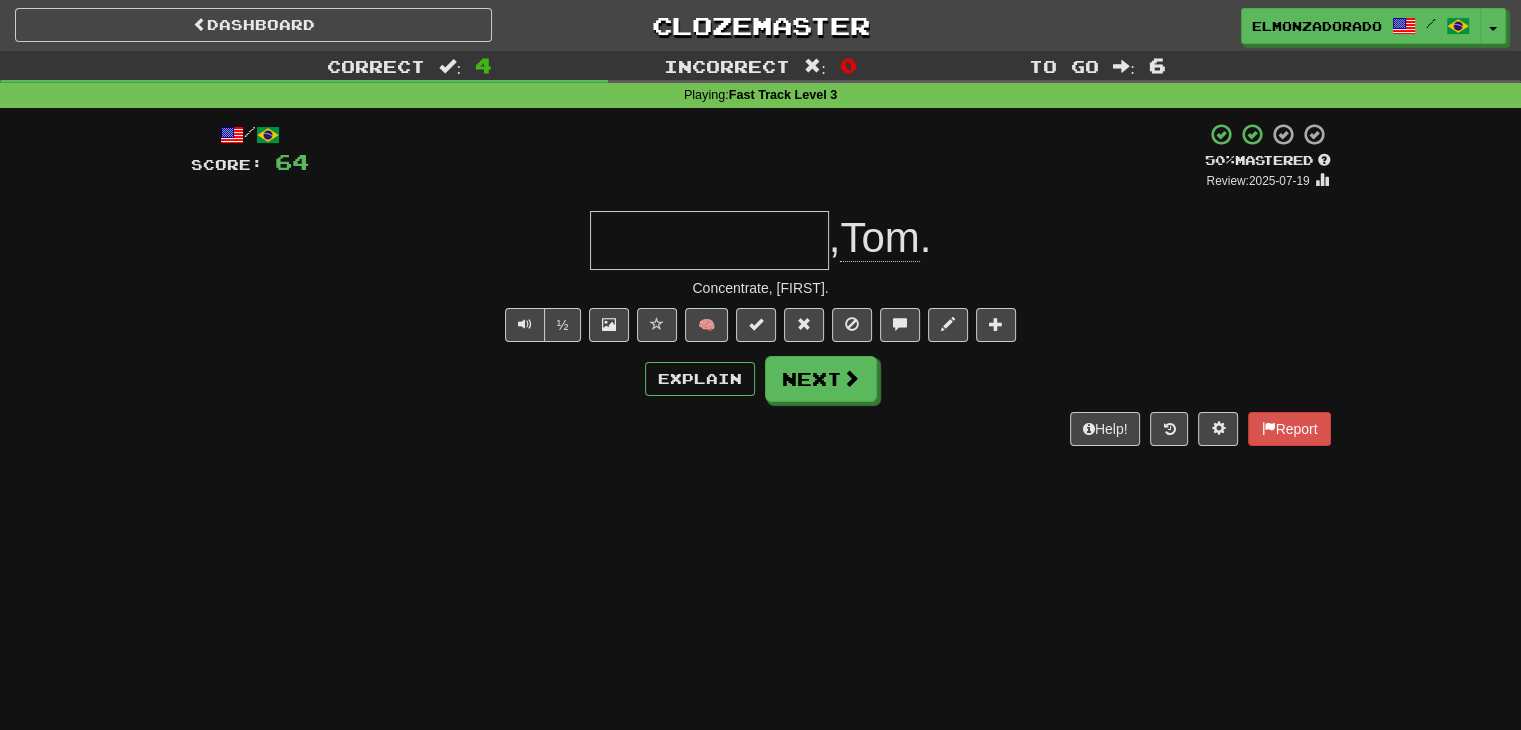 click at bounding box center [709, 240] 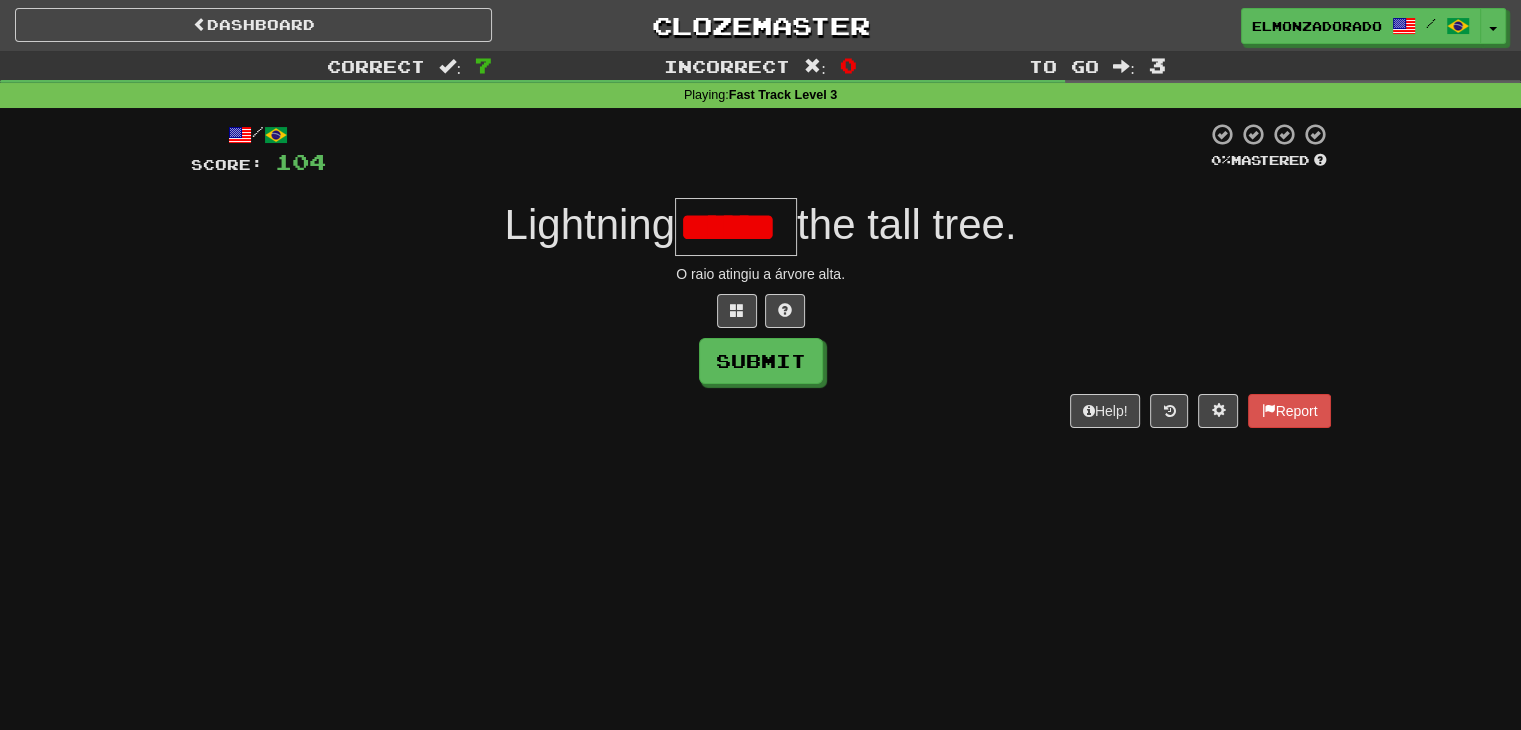 scroll, scrollTop: 0, scrollLeft: 0, axis: both 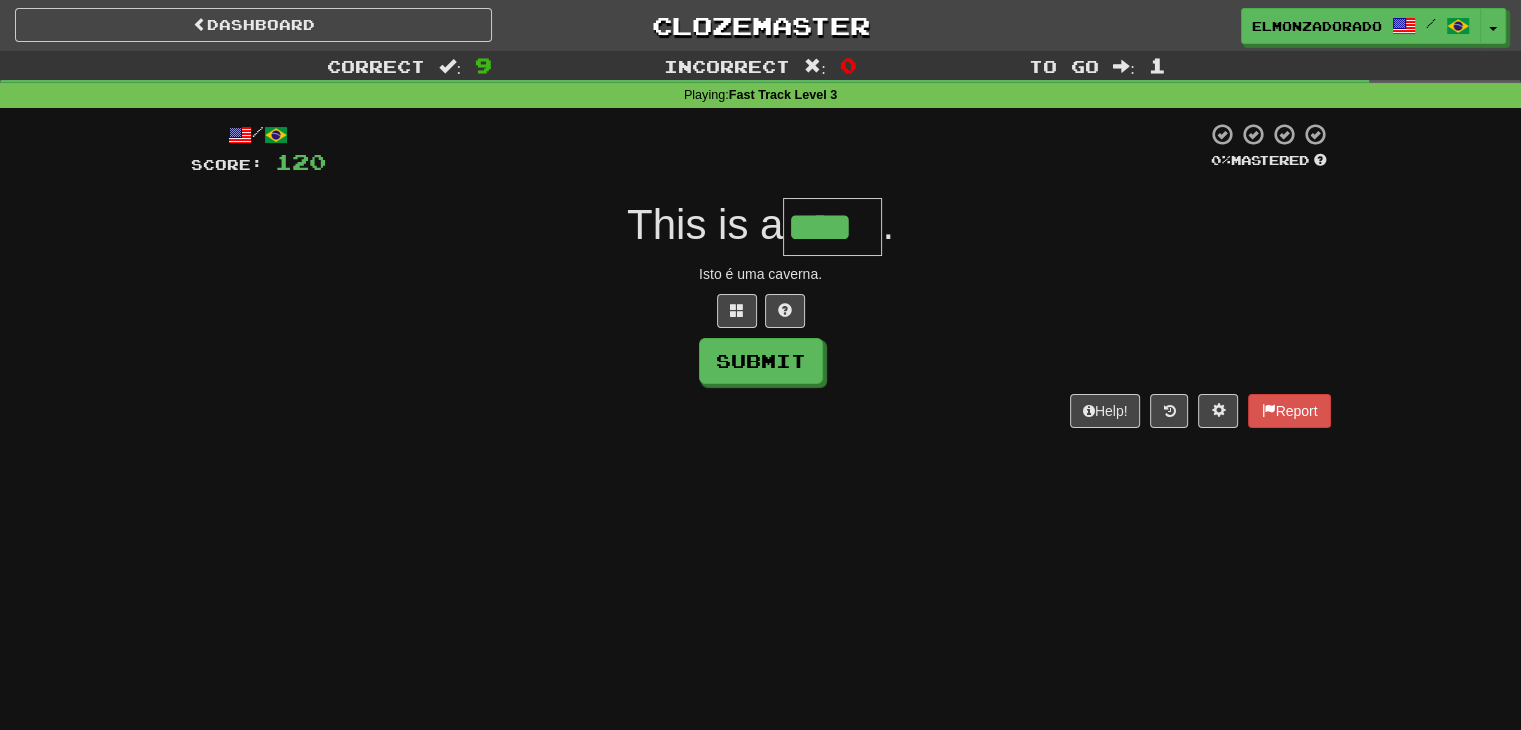 type on "****" 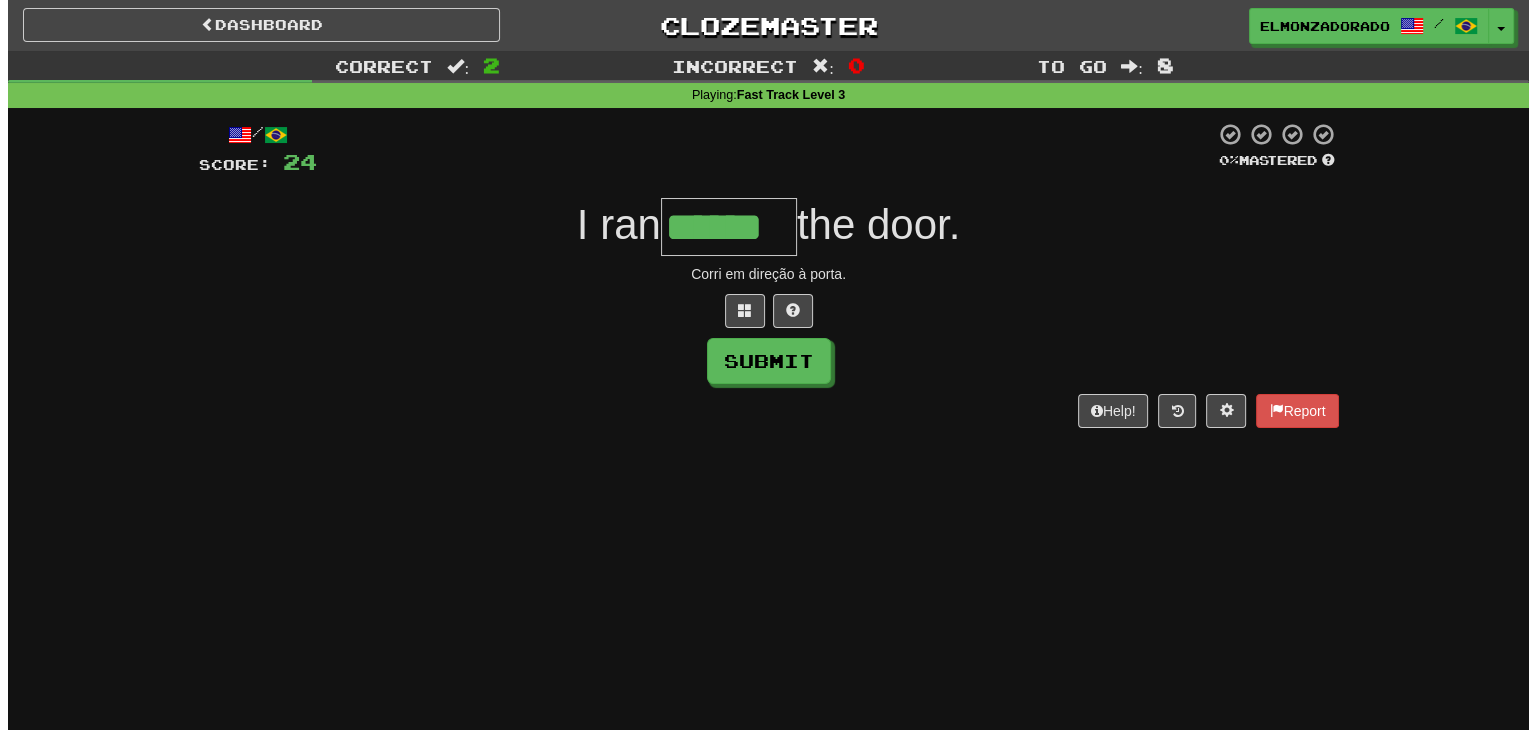 scroll, scrollTop: 0, scrollLeft: 0, axis: both 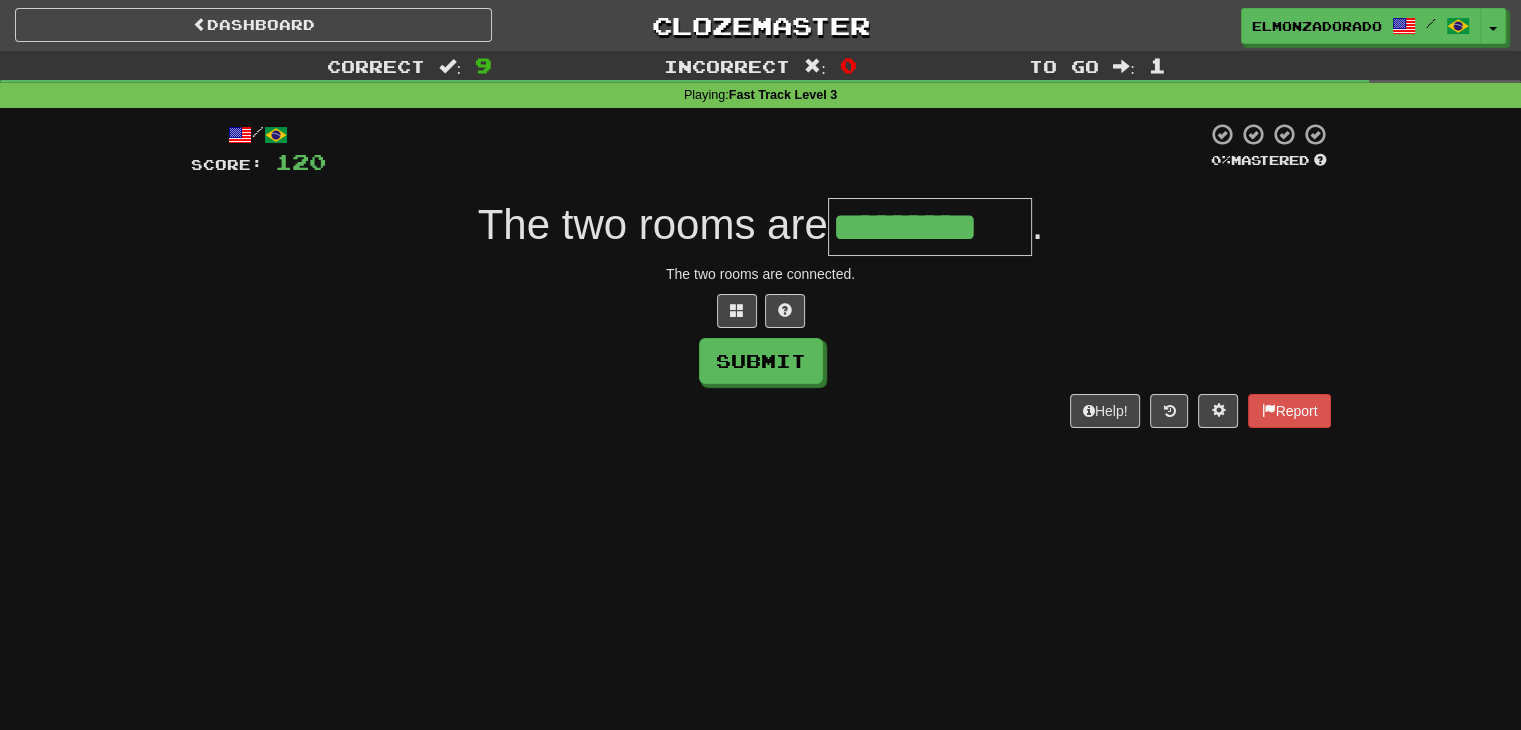 type on "*********" 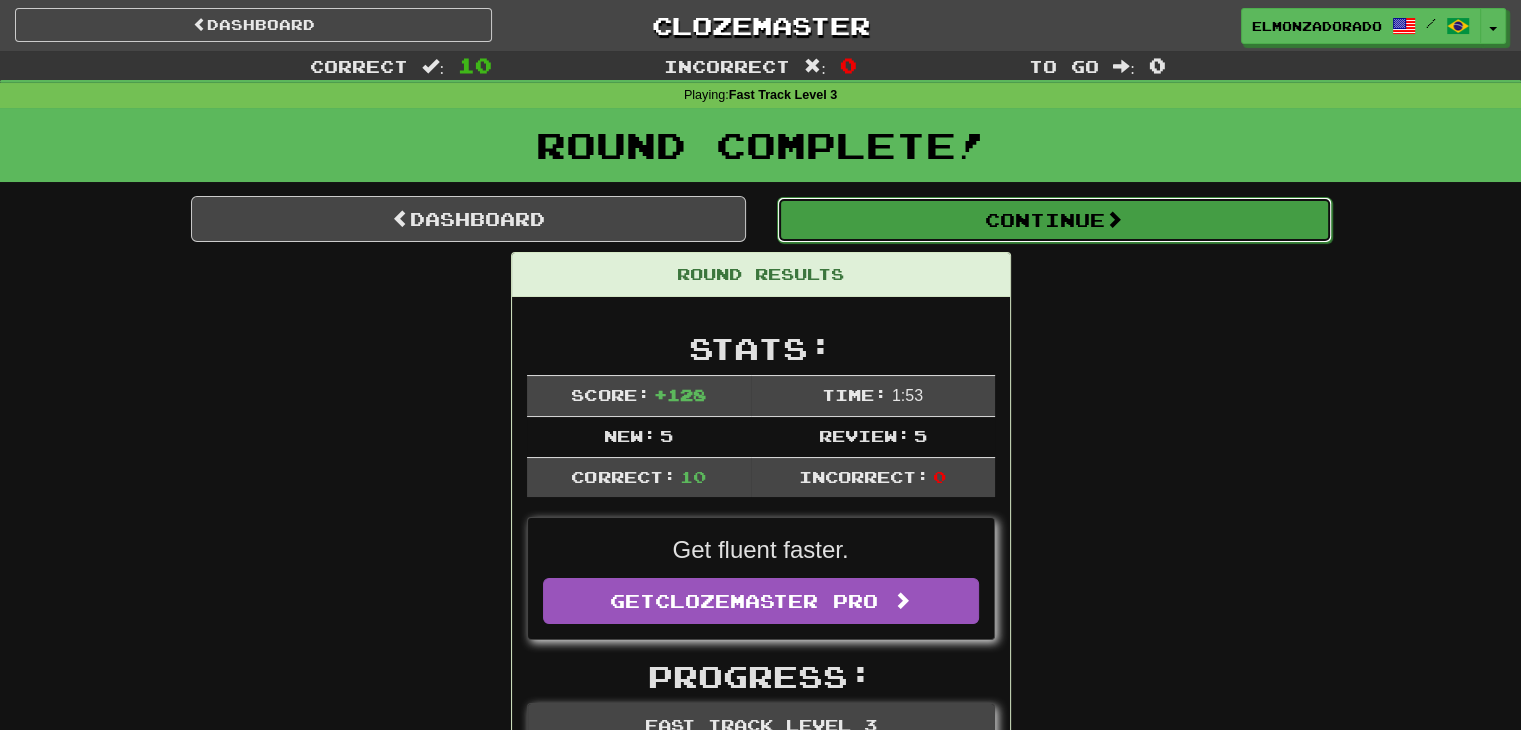 click on "Continue" at bounding box center (1054, 220) 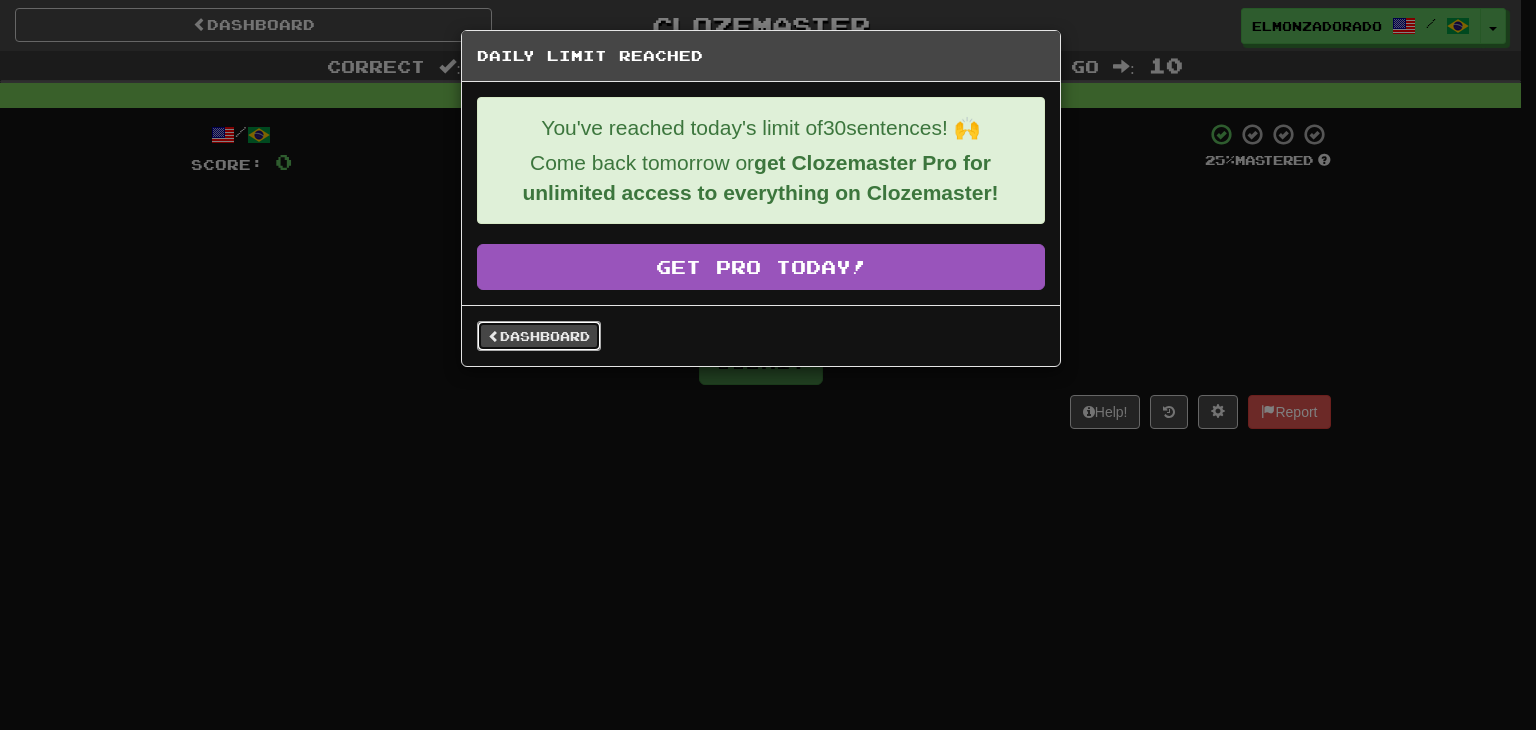 click on "Dashboard" at bounding box center (539, 336) 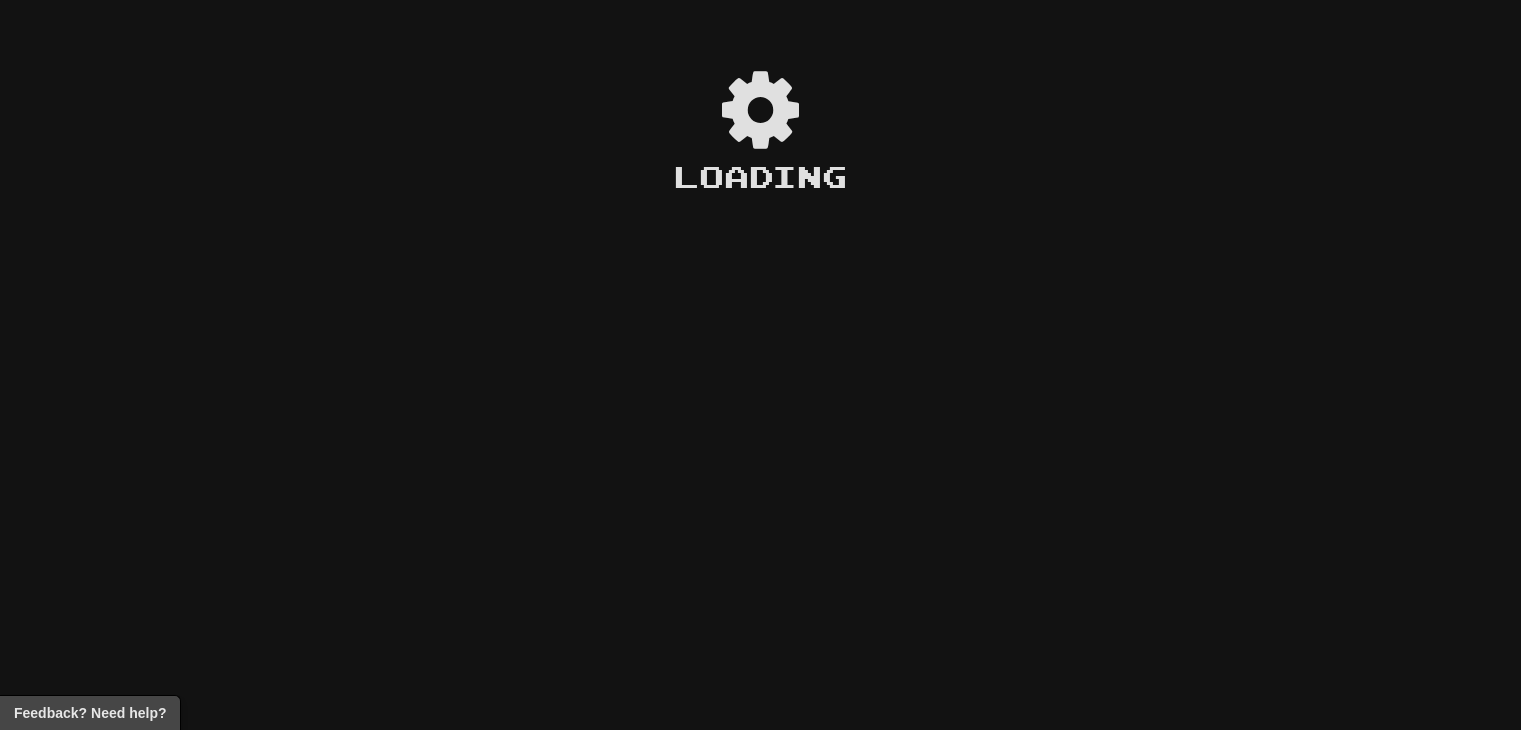 scroll, scrollTop: 0, scrollLeft: 0, axis: both 